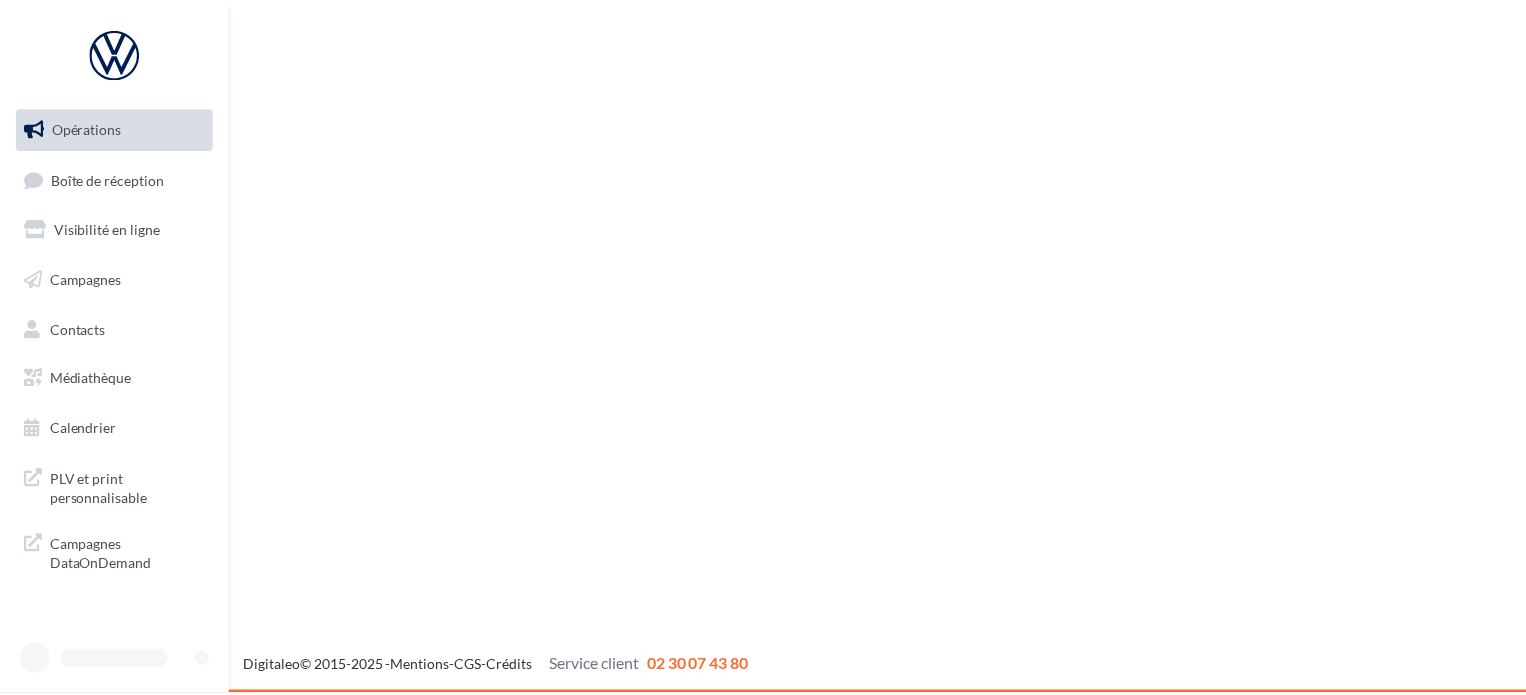 scroll, scrollTop: 0, scrollLeft: 0, axis: both 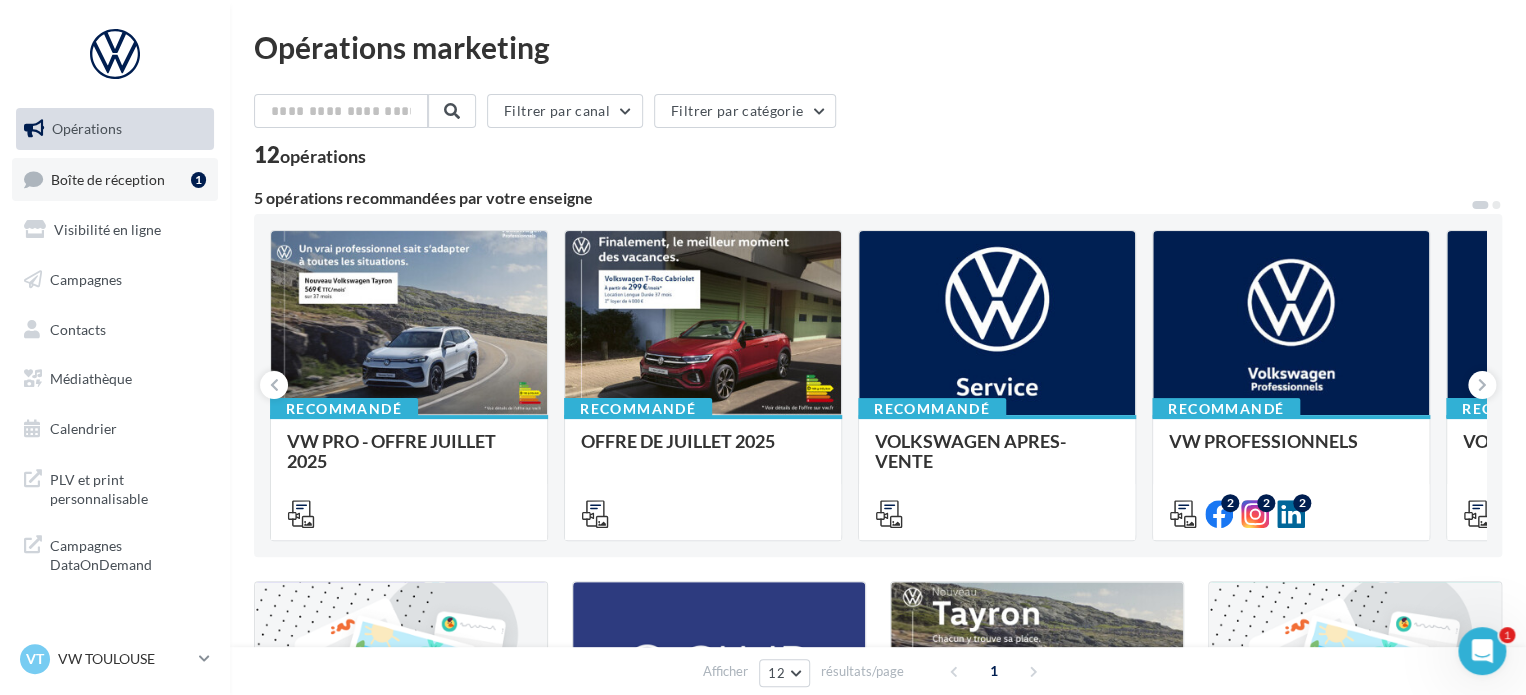 click on "Boîte de réception" at bounding box center (108, 178) 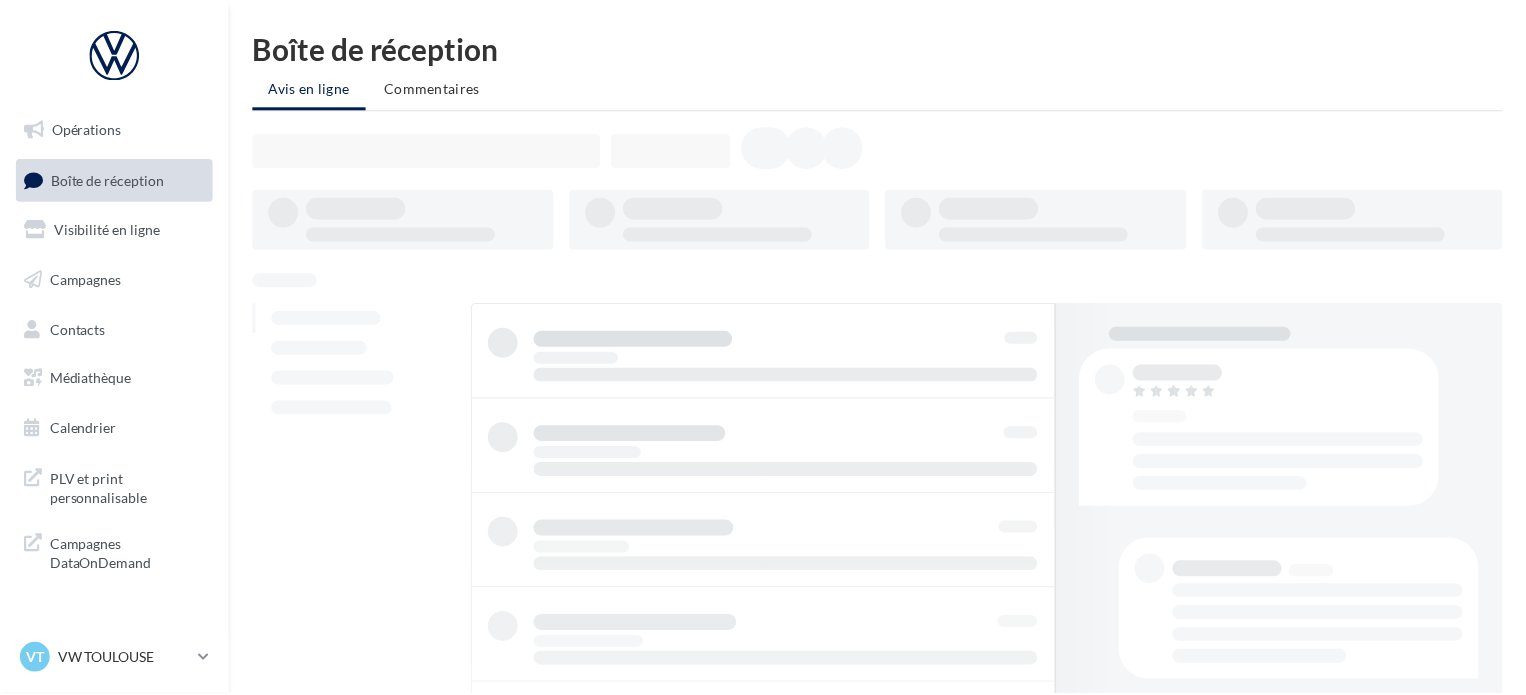 scroll, scrollTop: 0, scrollLeft: 0, axis: both 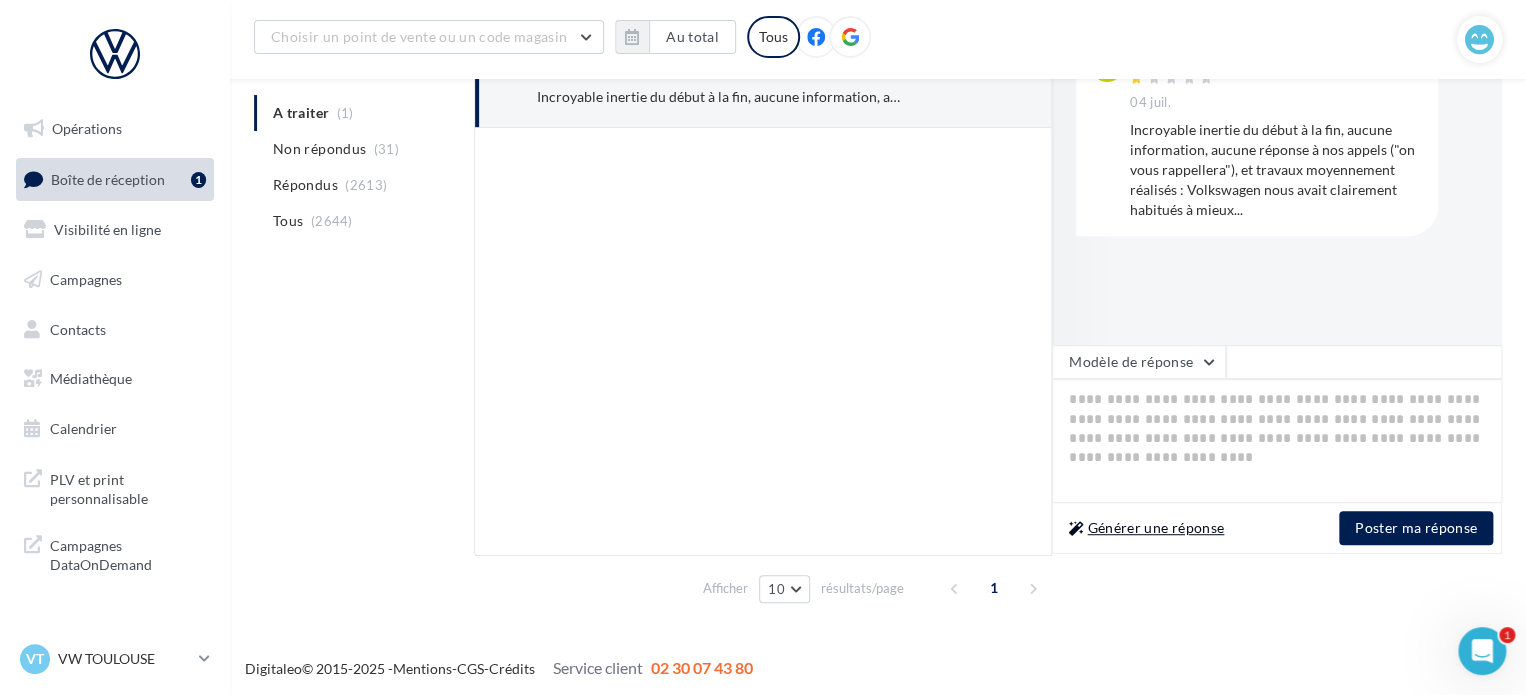 click on "Générer une réponse" at bounding box center (1146, 528) 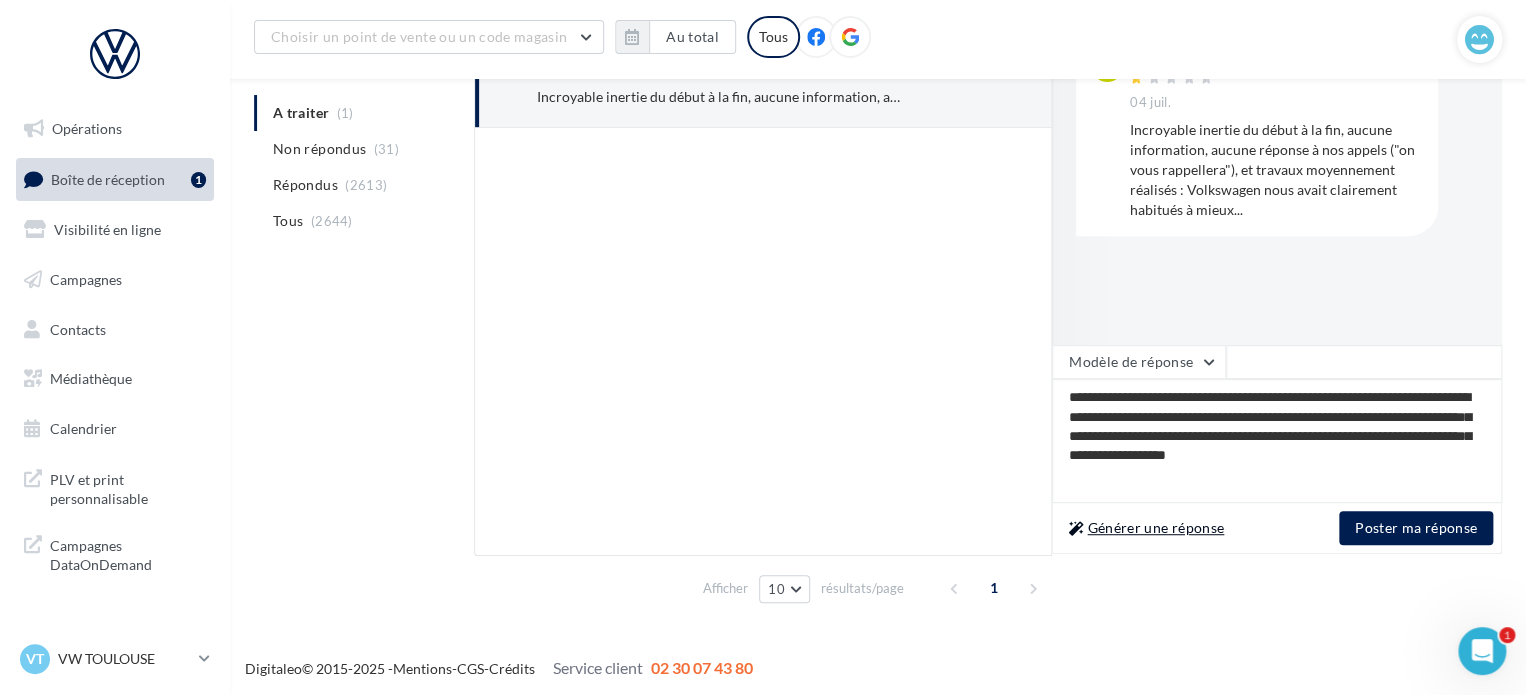 click on "Générer une réponse" at bounding box center (1146, 528) 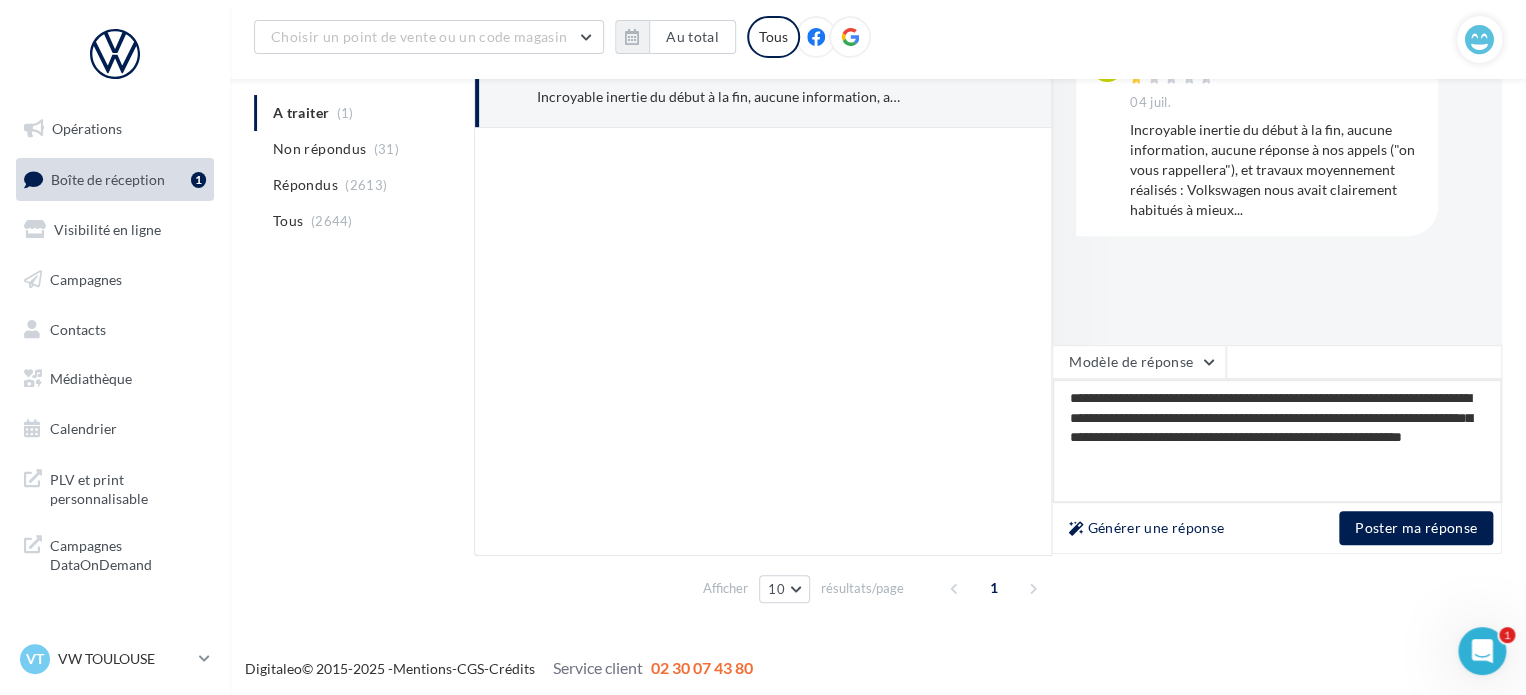 drag, startPoint x: 1356, startPoint y: 411, endPoint x: 1335, endPoint y: 419, distance: 22.472204 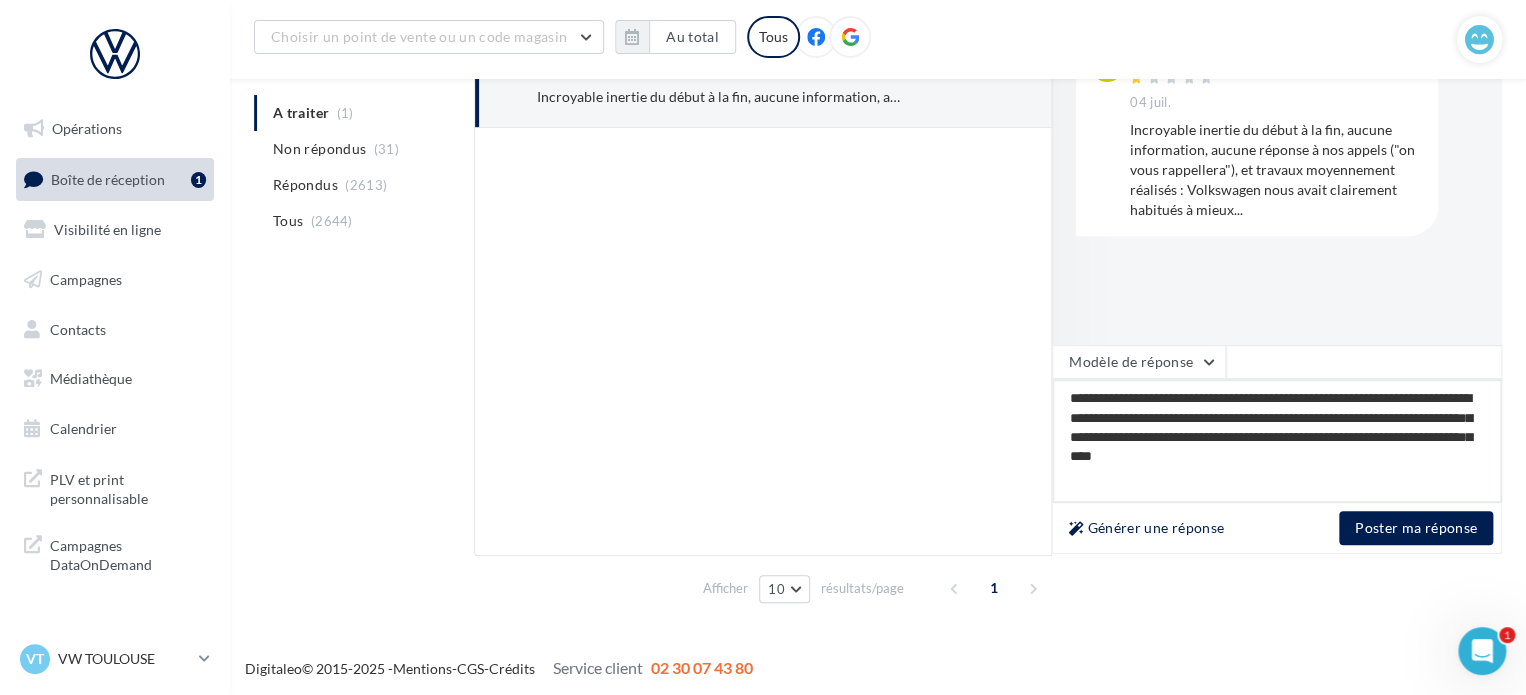 click on "**********" at bounding box center (1277, 441) 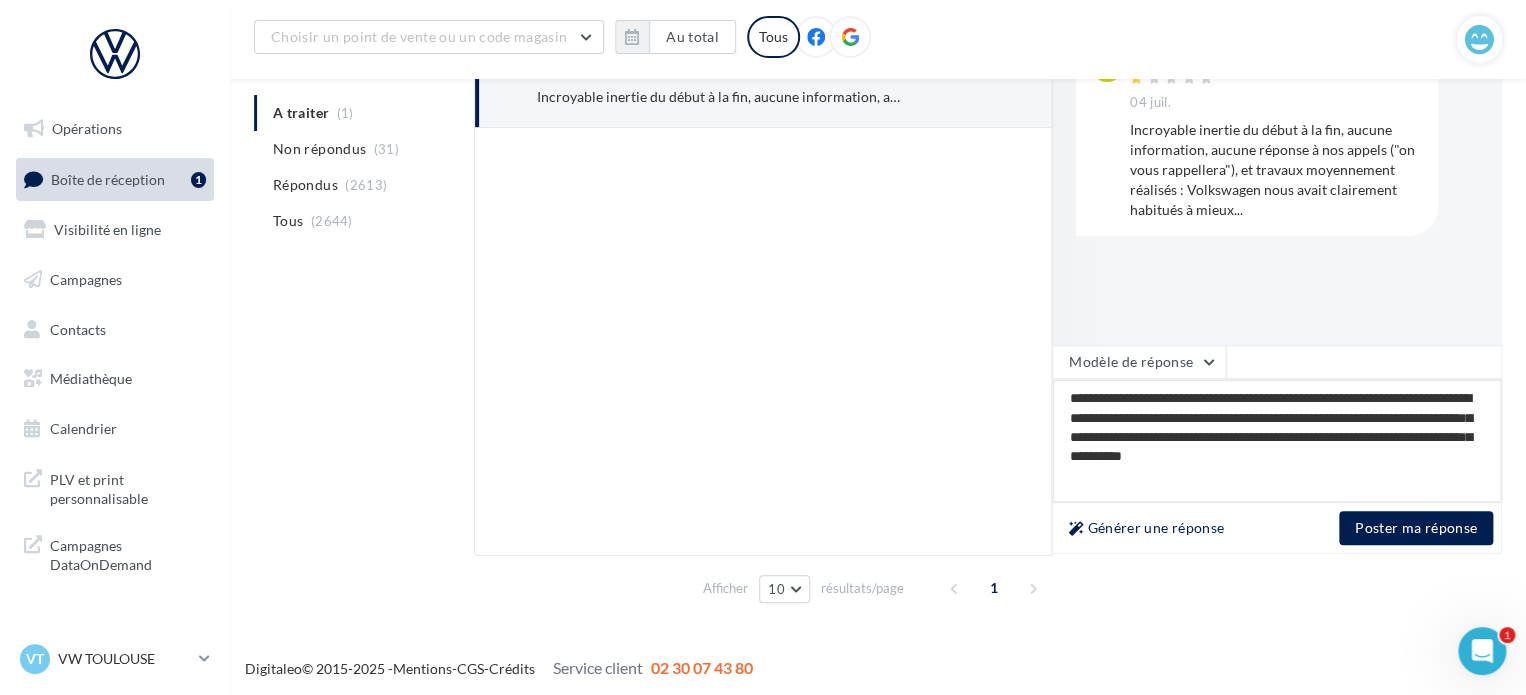 click on "**********" at bounding box center [1277, 441] 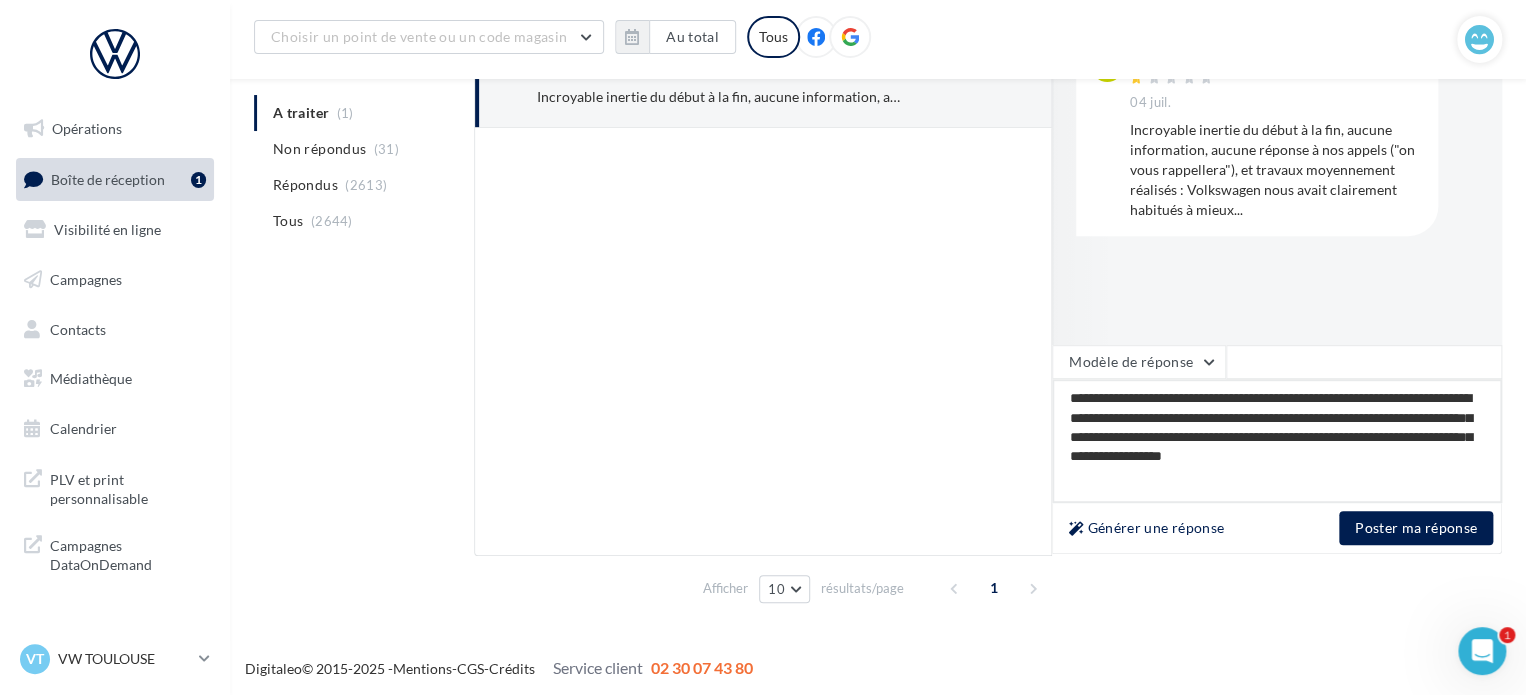 drag, startPoint x: 1307, startPoint y: 435, endPoint x: 1252, endPoint y: 439, distance: 55.145264 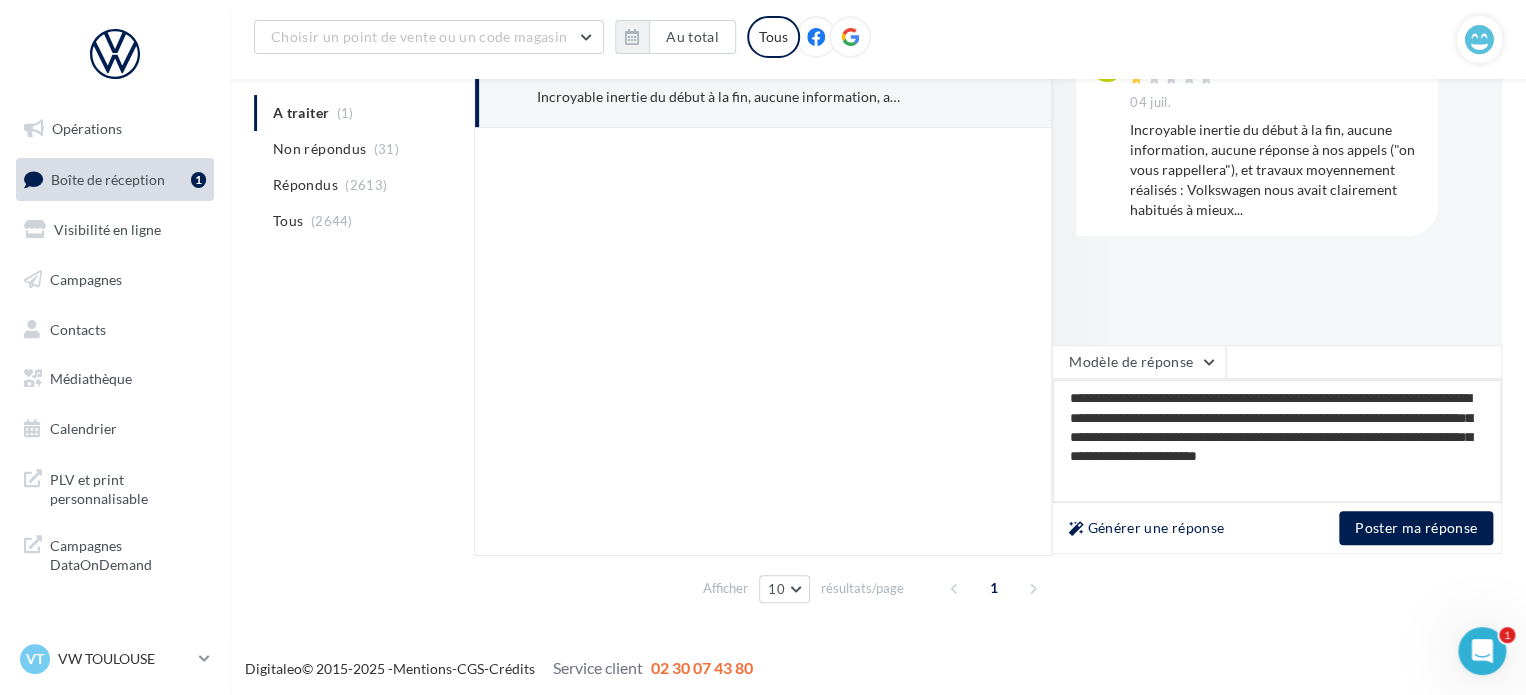 click on "**********" at bounding box center [1277, 441] 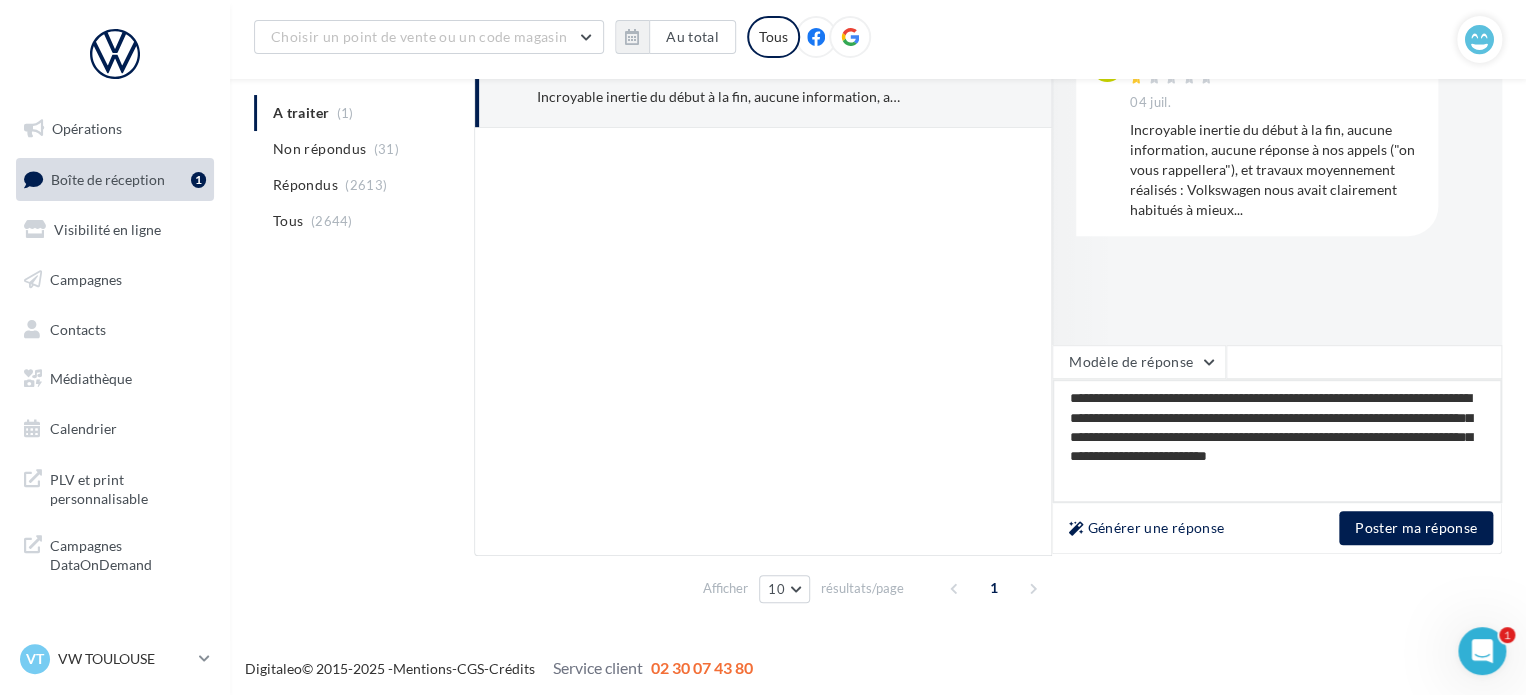 click on "**********" at bounding box center (1277, 441) 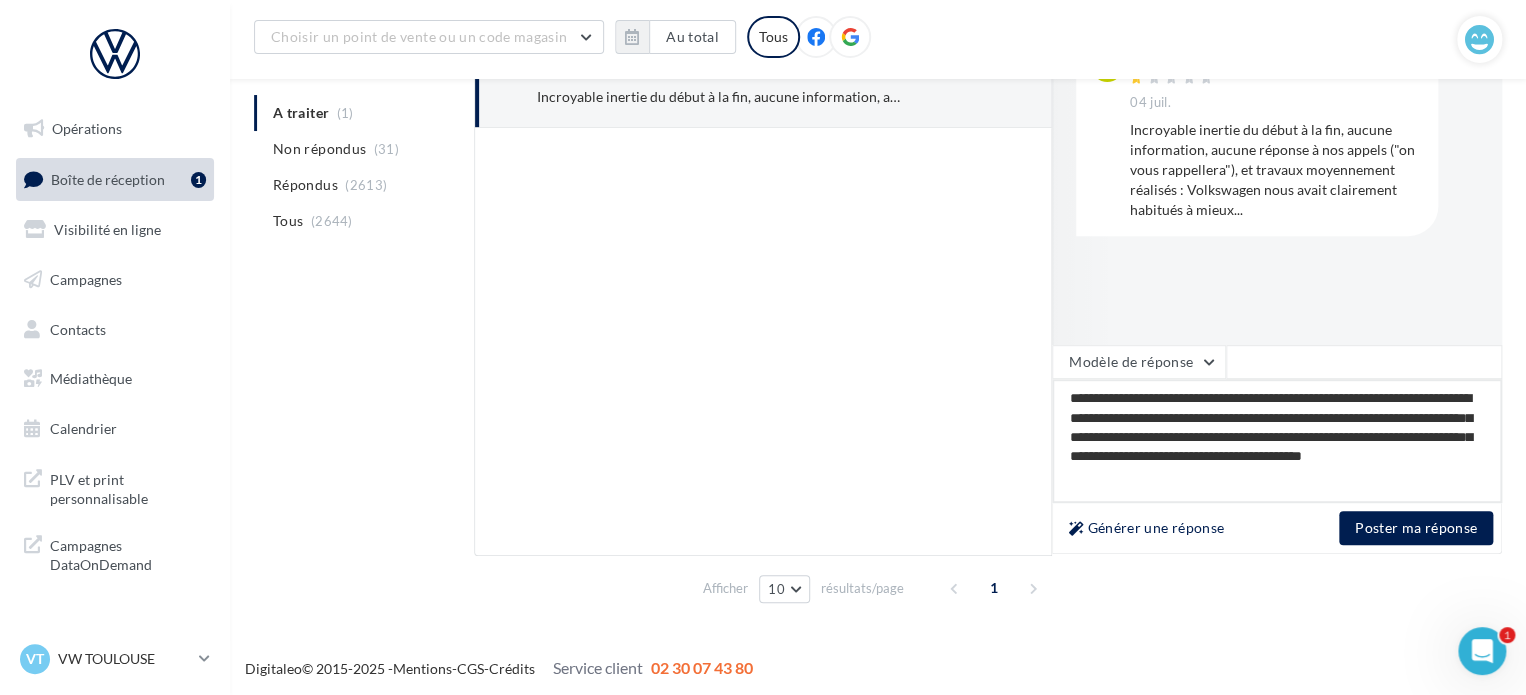 click on "**********" at bounding box center [1277, 441] 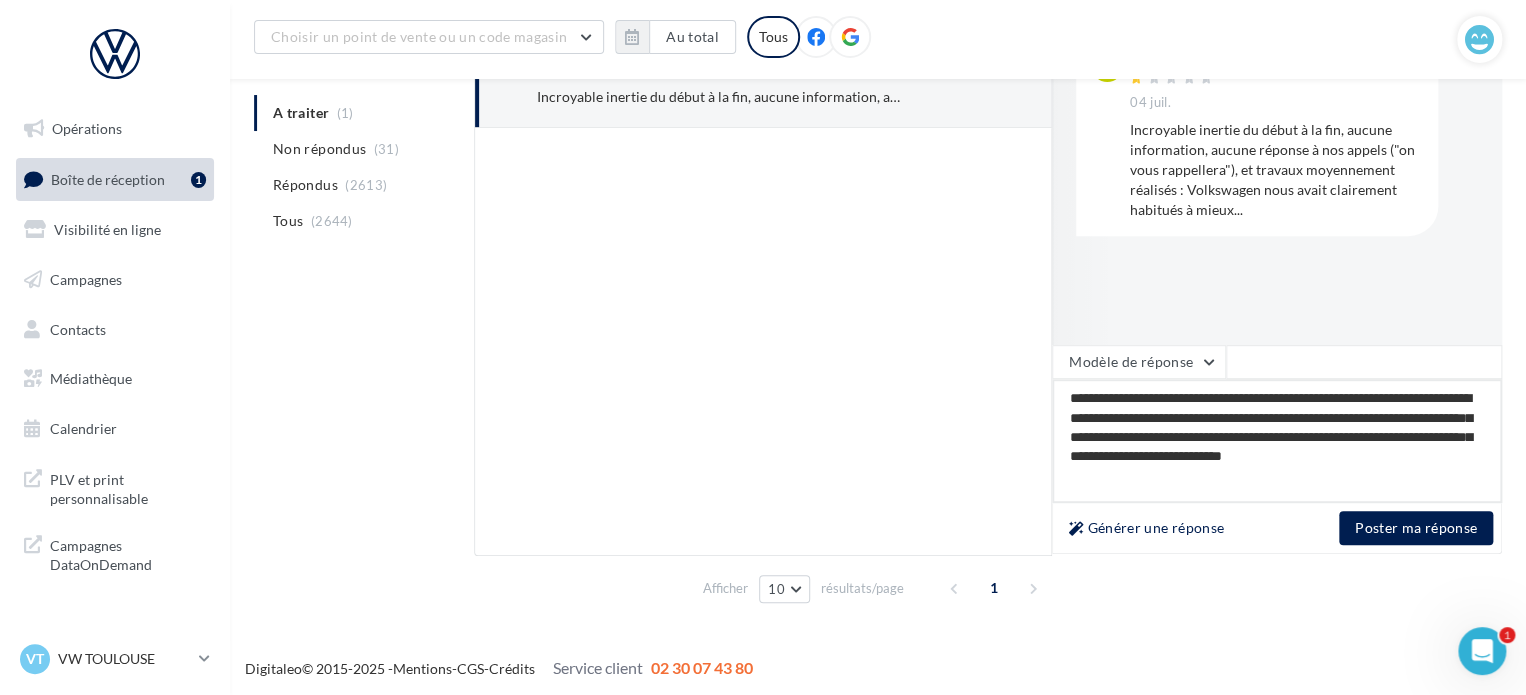 click on "**********" at bounding box center (1277, 441) 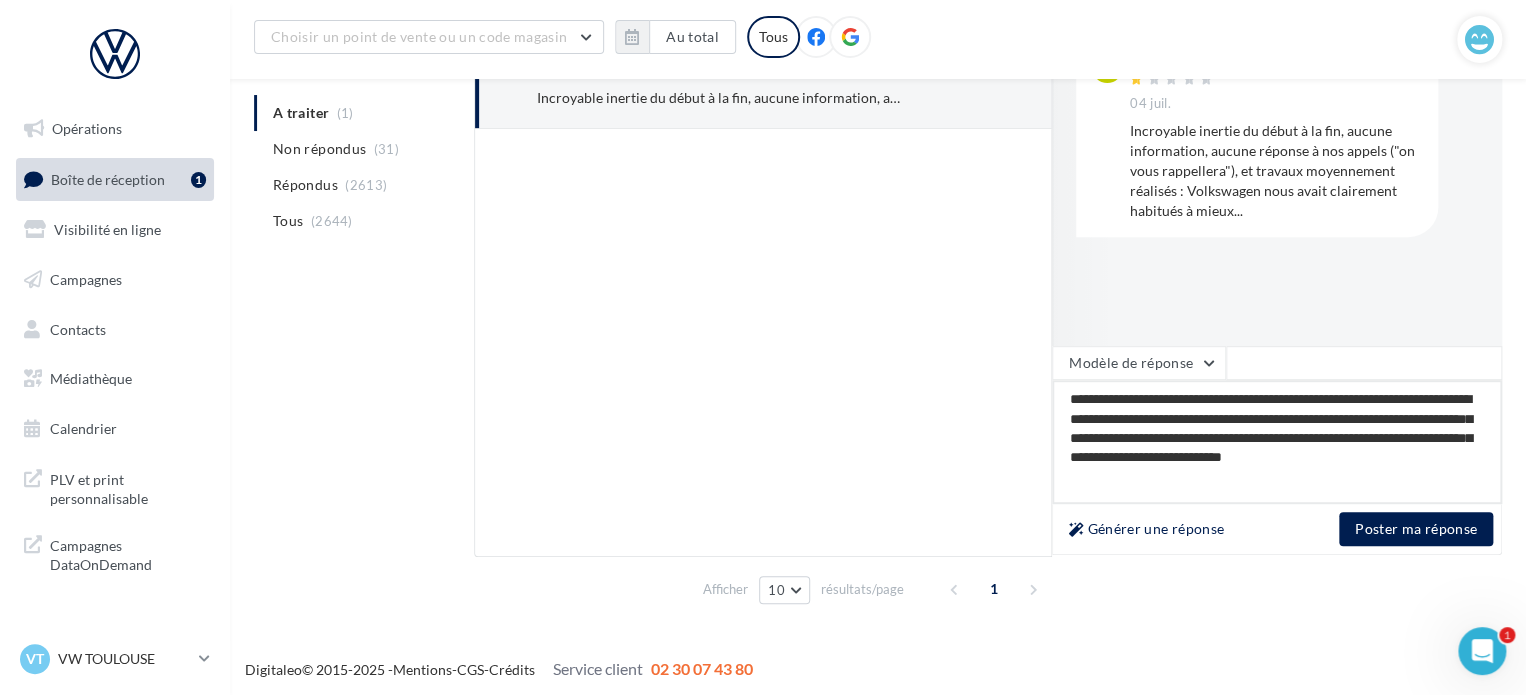 click on "**********" at bounding box center [1277, 442] 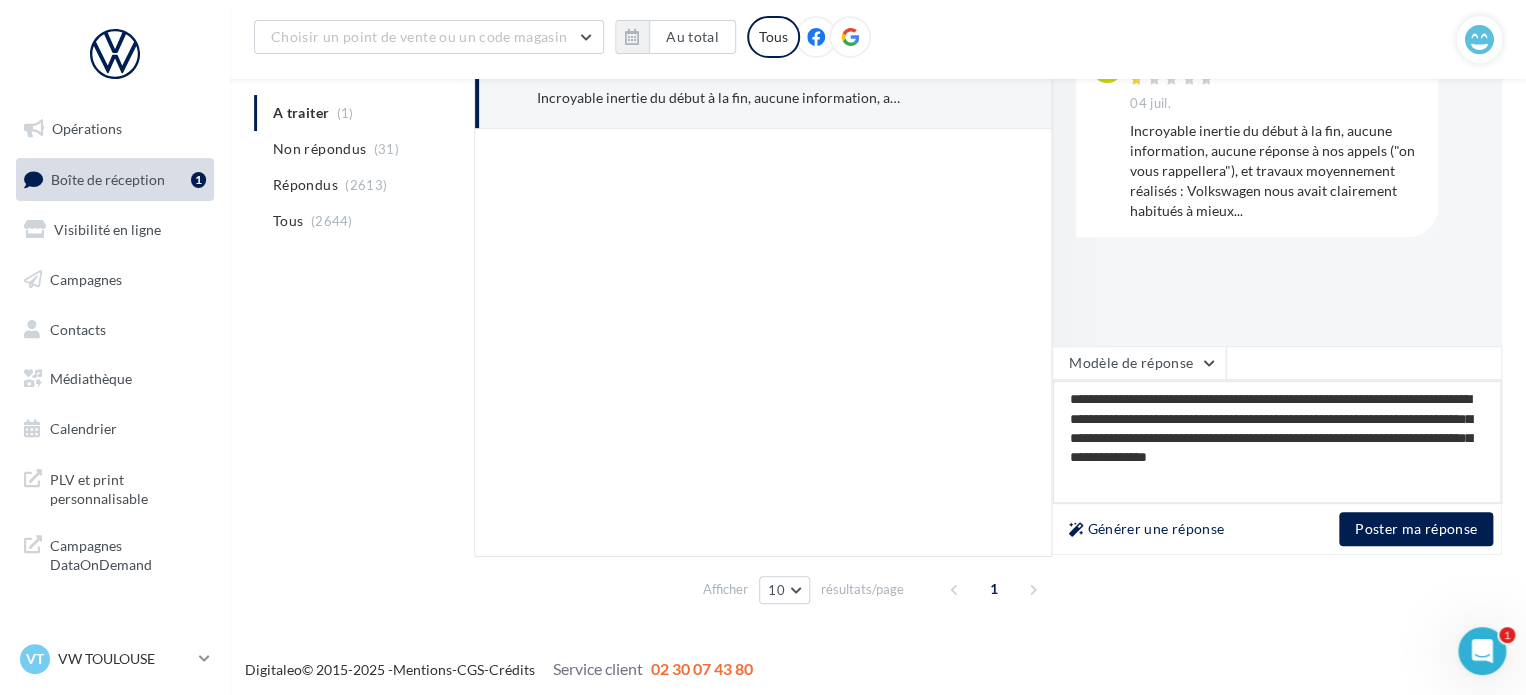 click on "**********" at bounding box center [1277, 442] 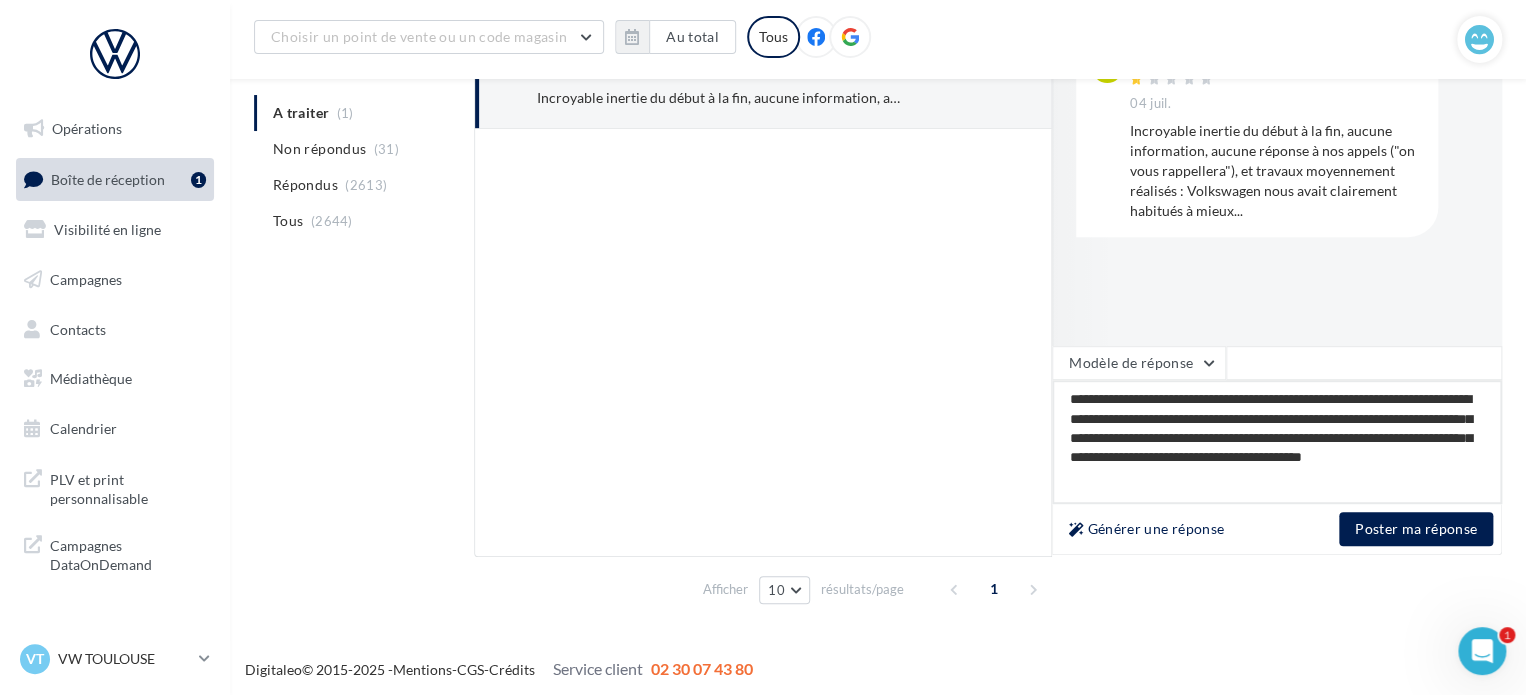 click on "**********" at bounding box center (1277, 442) 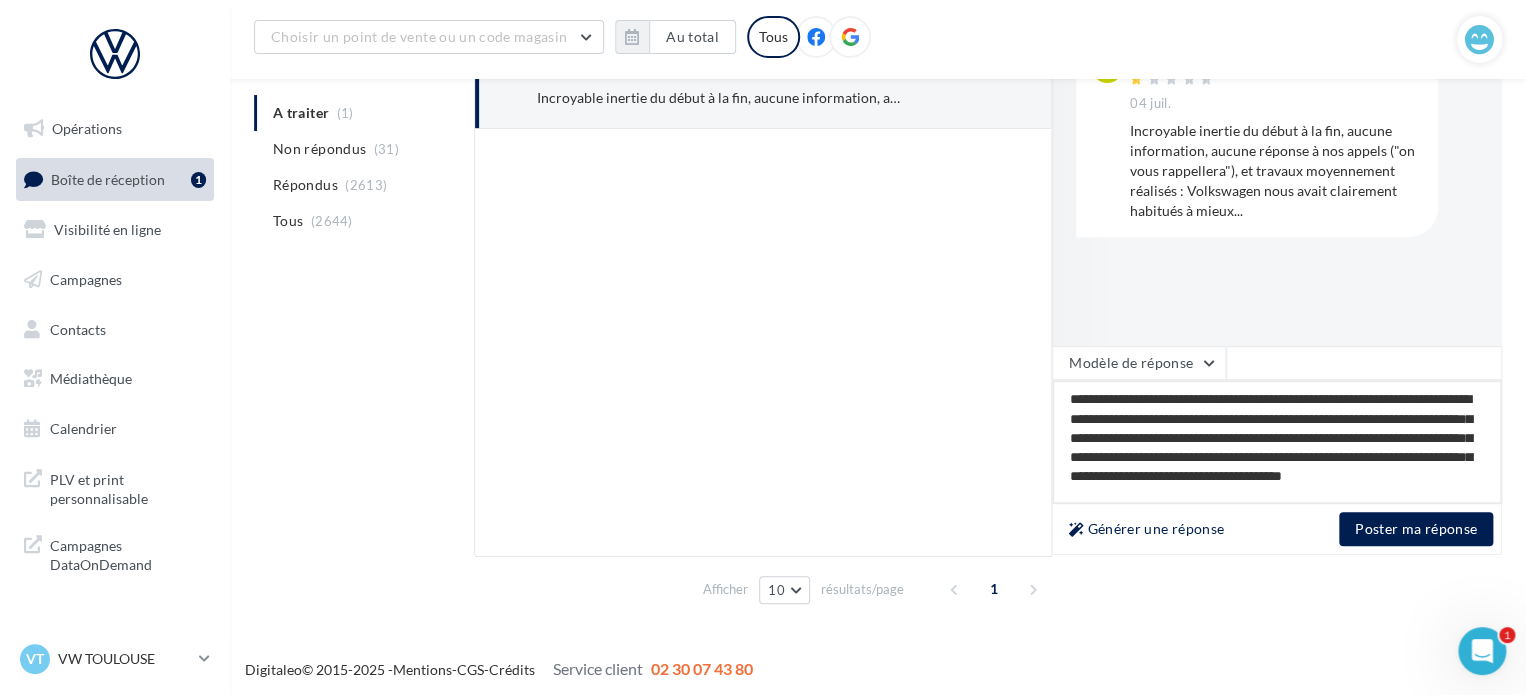 scroll, scrollTop: 20, scrollLeft: 0, axis: vertical 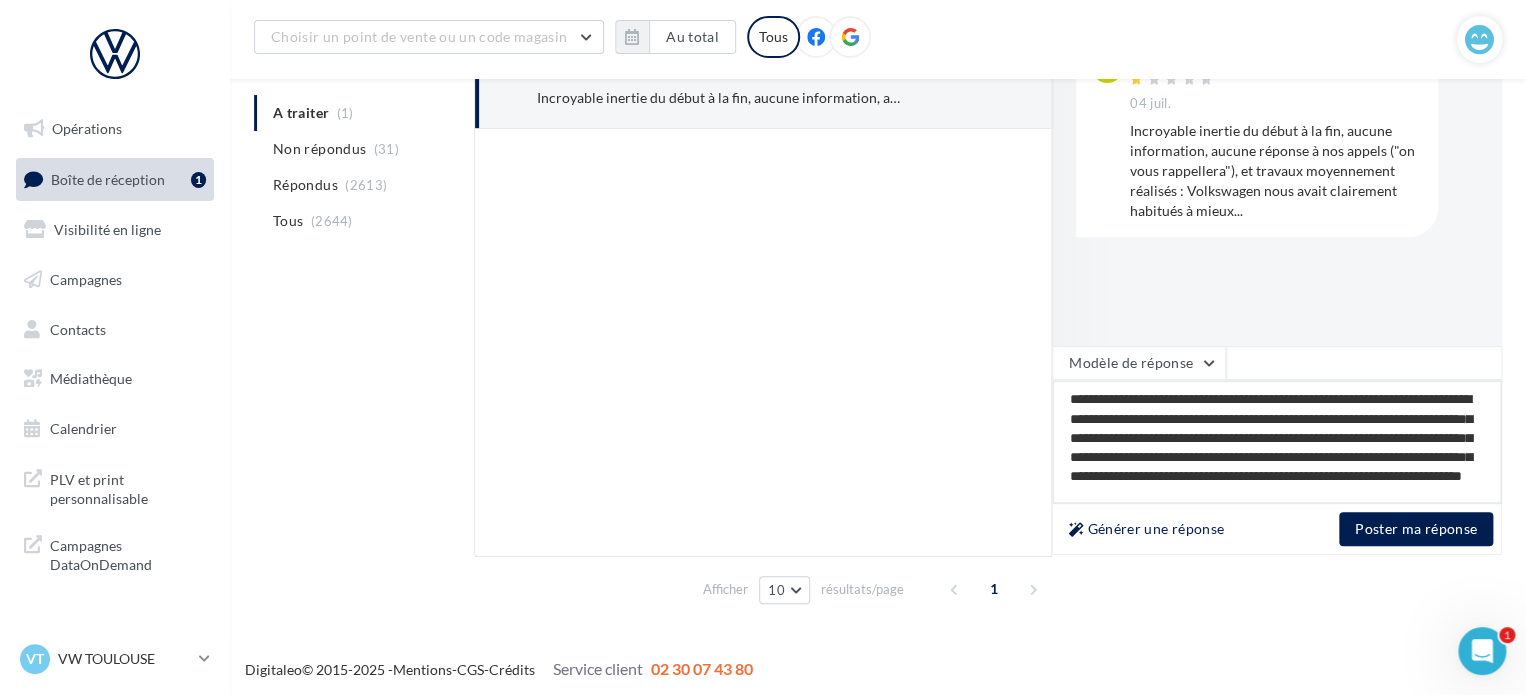 click on "**********" at bounding box center [1277, 442] 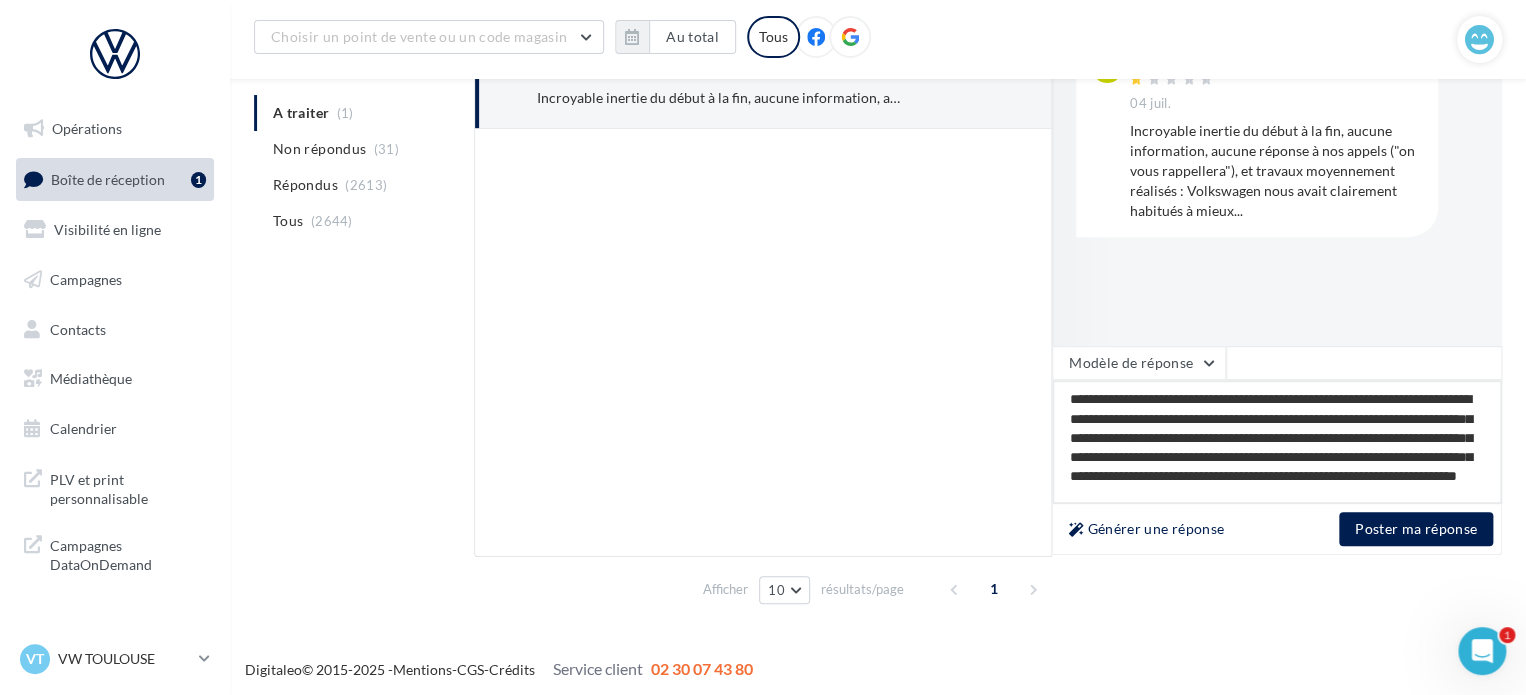 scroll, scrollTop: 29, scrollLeft: 0, axis: vertical 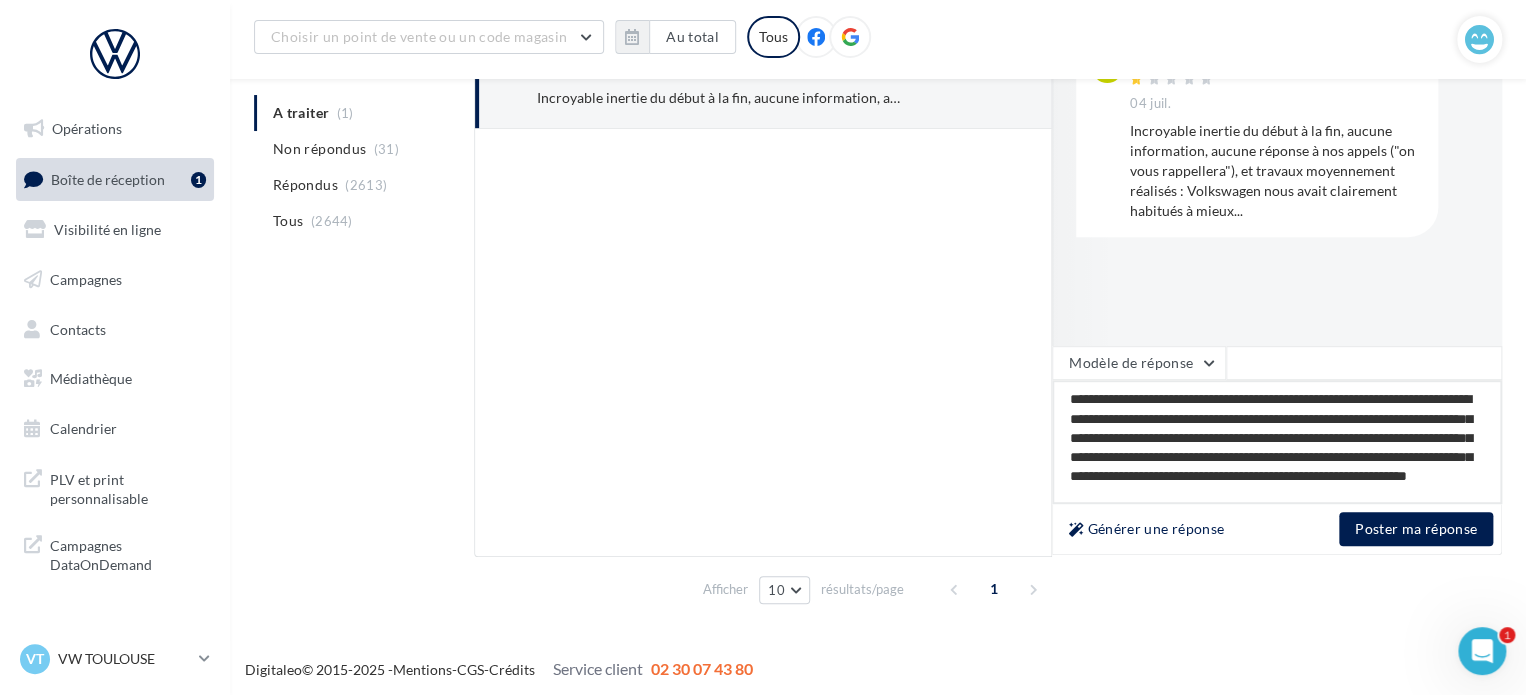 click on "**********" at bounding box center (1277, 442) 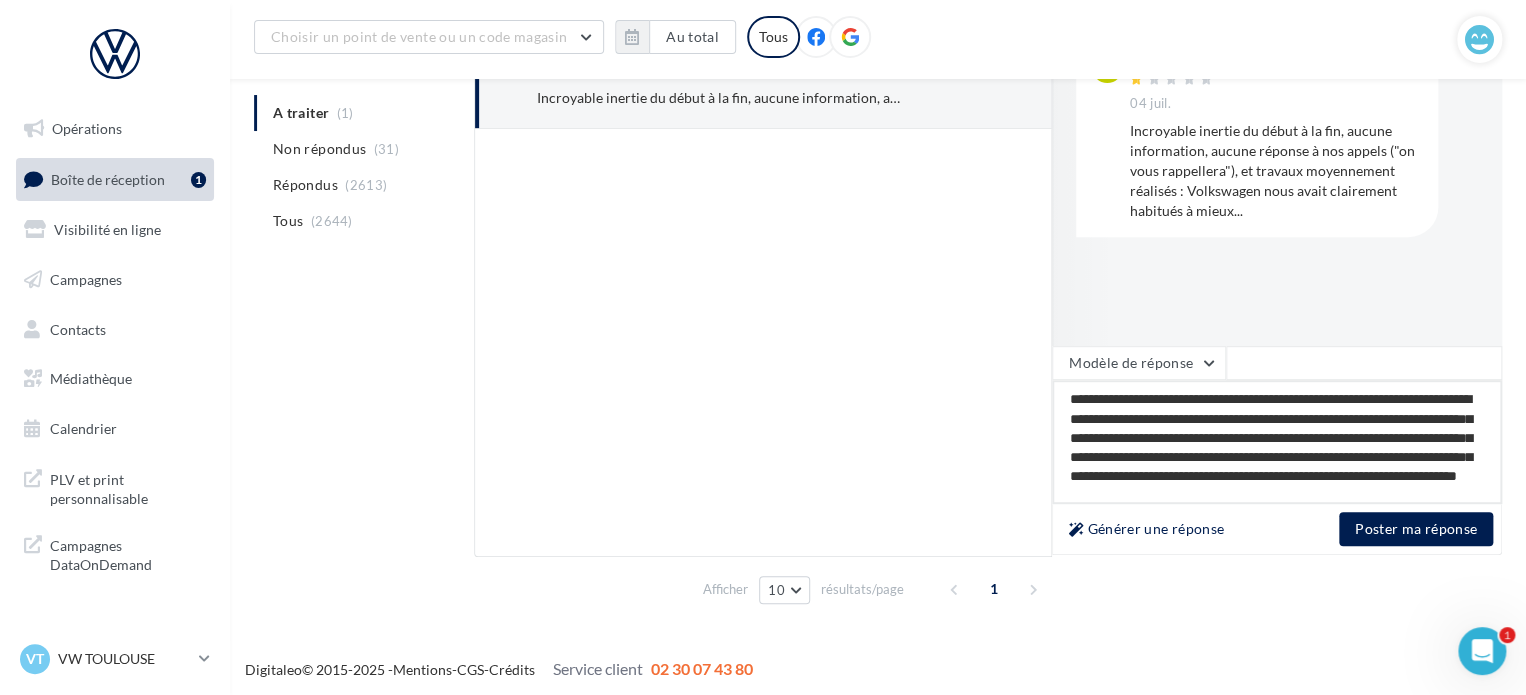 click on "**********" at bounding box center (1277, 442) 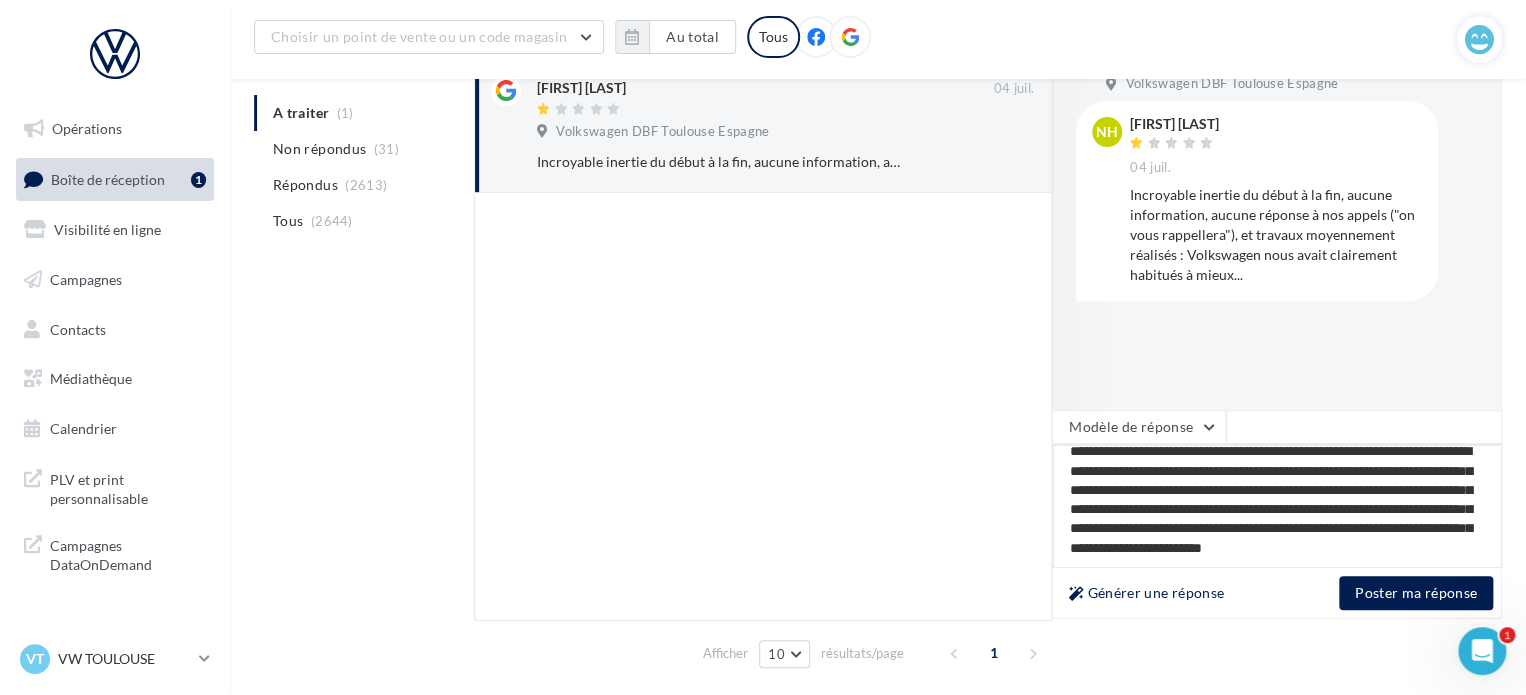 scroll, scrollTop: 272, scrollLeft: 0, axis: vertical 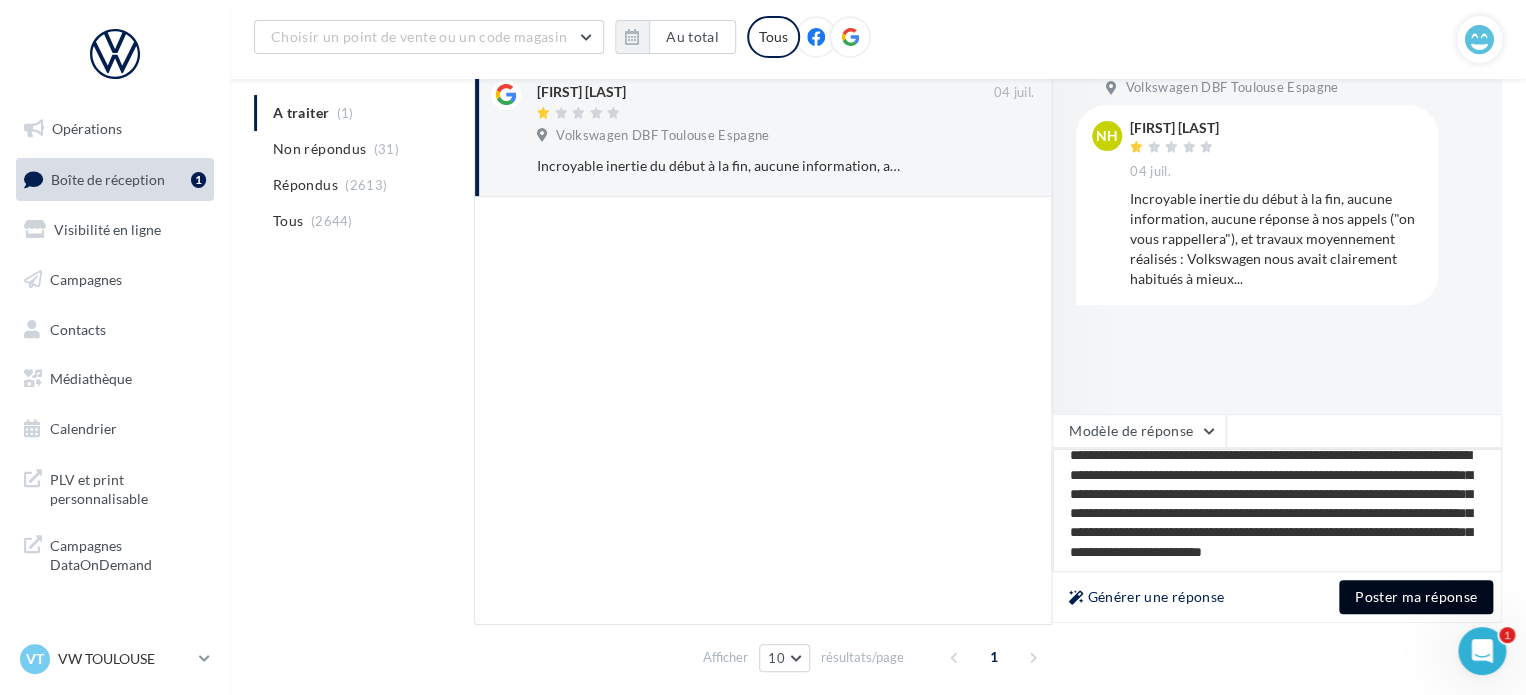 type on "**********" 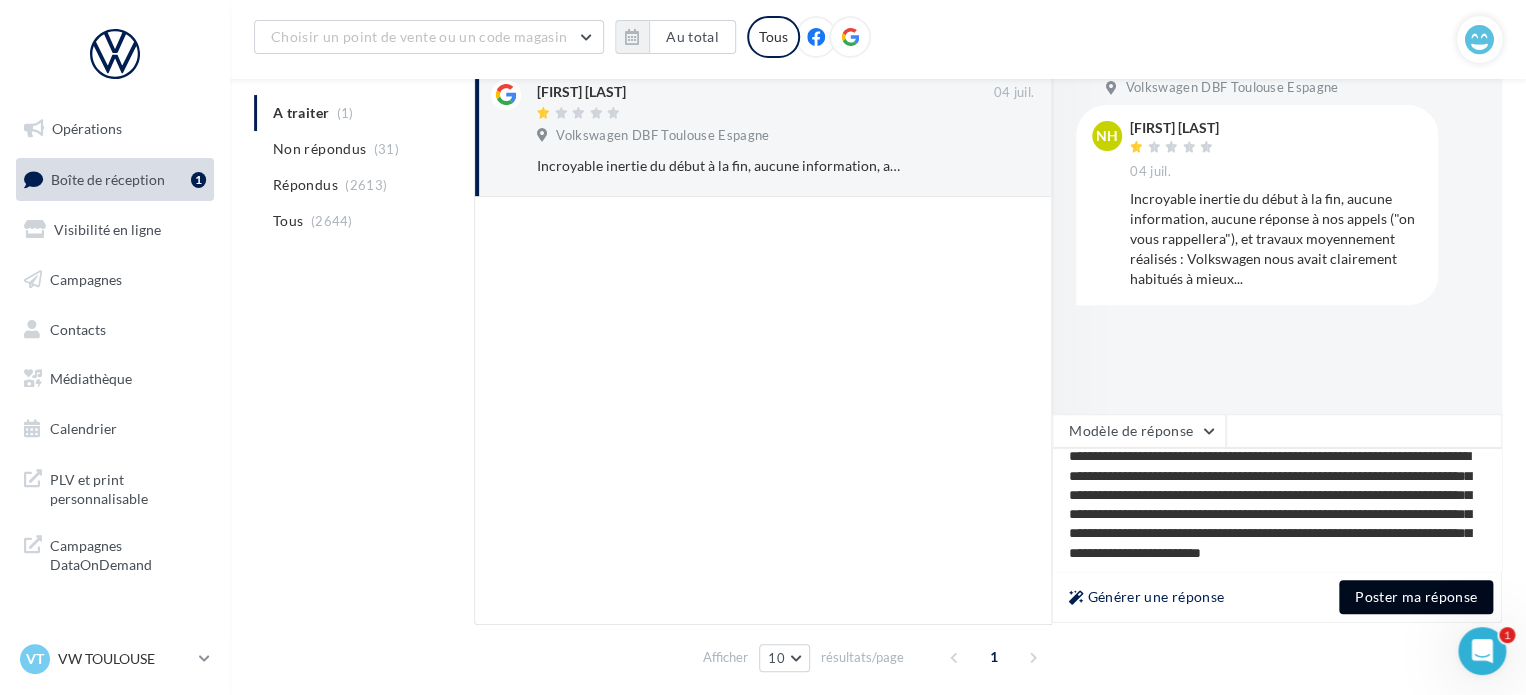 scroll, scrollTop: 28, scrollLeft: 0, axis: vertical 